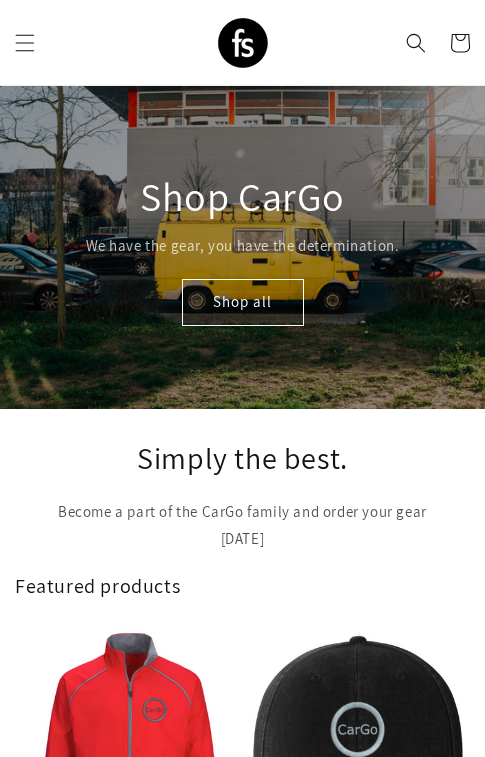 scroll, scrollTop: 0, scrollLeft: 0, axis: both 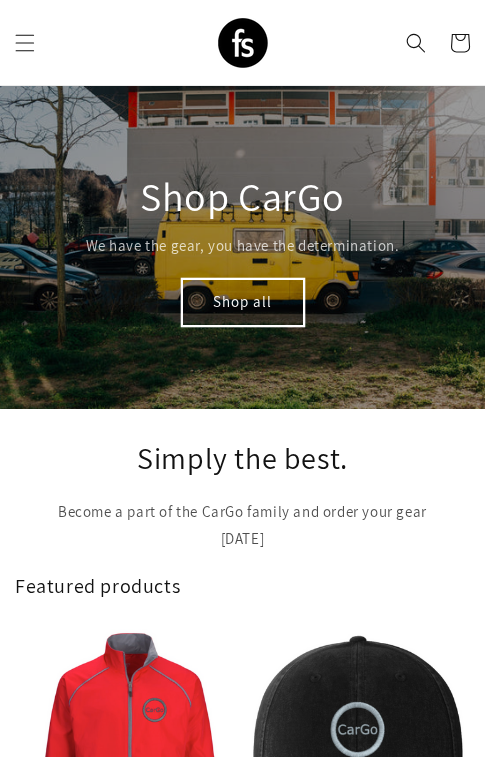 click on "Shop all" at bounding box center [243, 302] 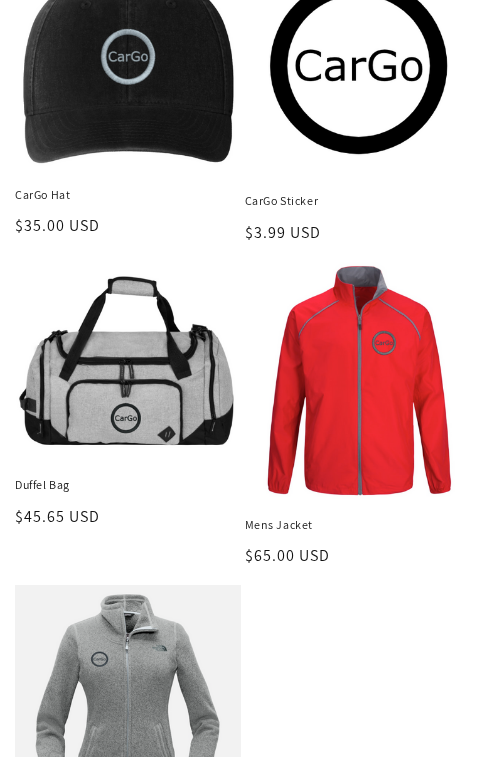 scroll, scrollTop: 344, scrollLeft: 0, axis: vertical 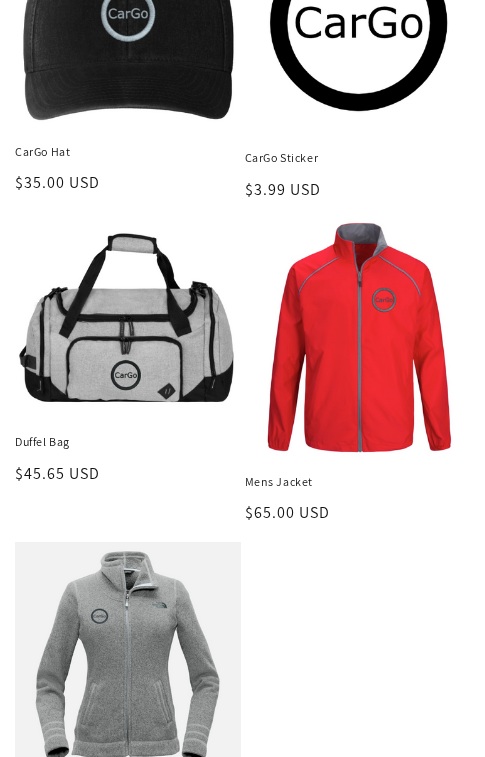 click on "Duffel Bag" at bounding box center [128, 442] 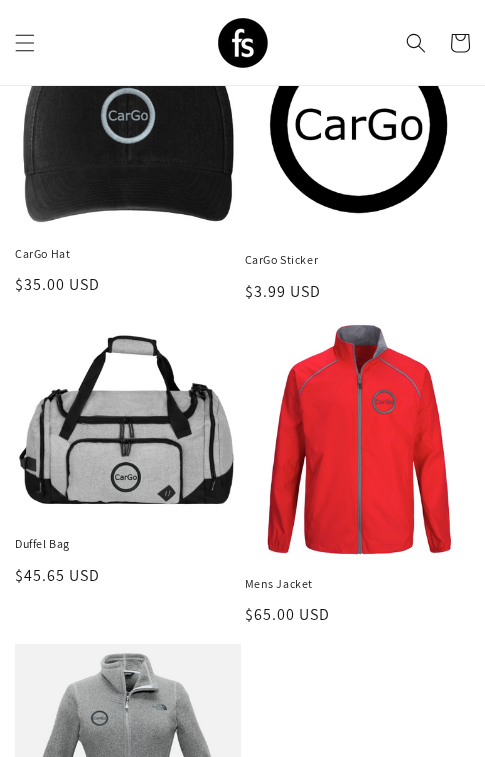 scroll, scrollTop: 29, scrollLeft: 0, axis: vertical 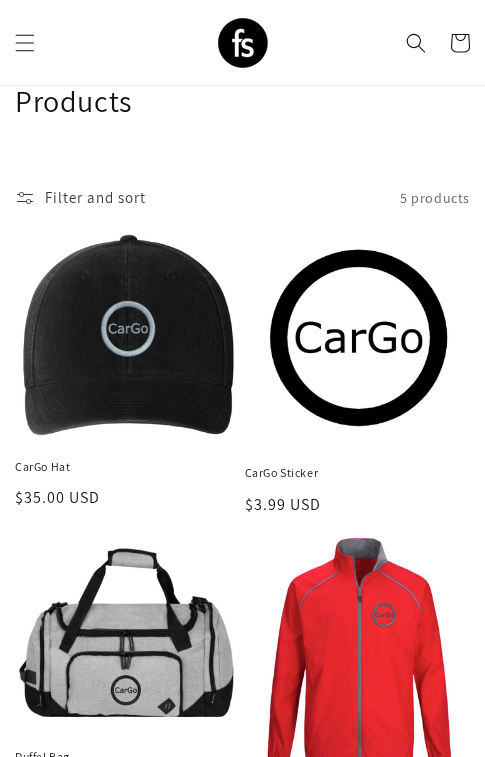 click on "CarGo Hat" at bounding box center (128, 467) 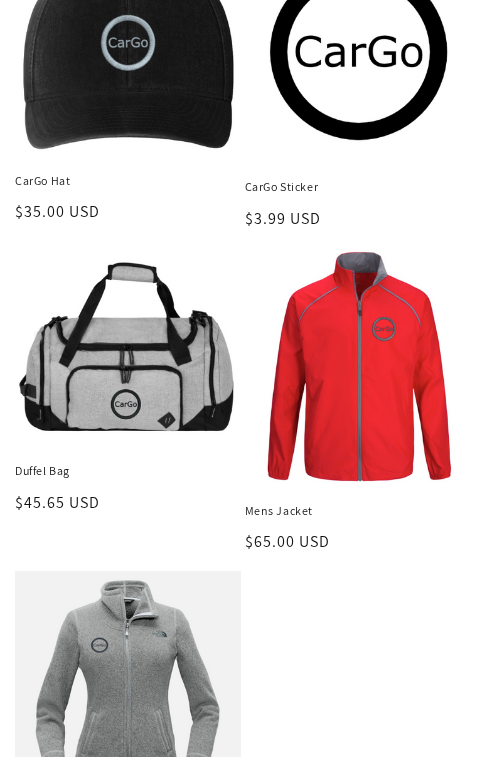 scroll, scrollTop: 344, scrollLeft: 0, axis: vertical 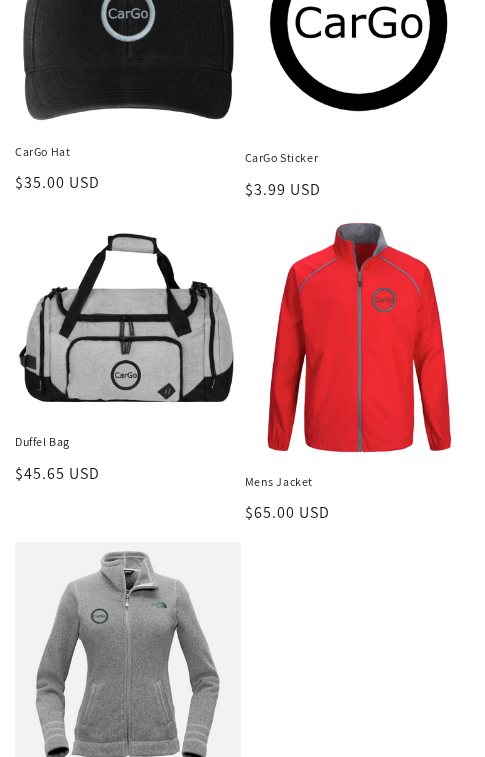click on "Mens Jacket" at bounding box center (358, 482) 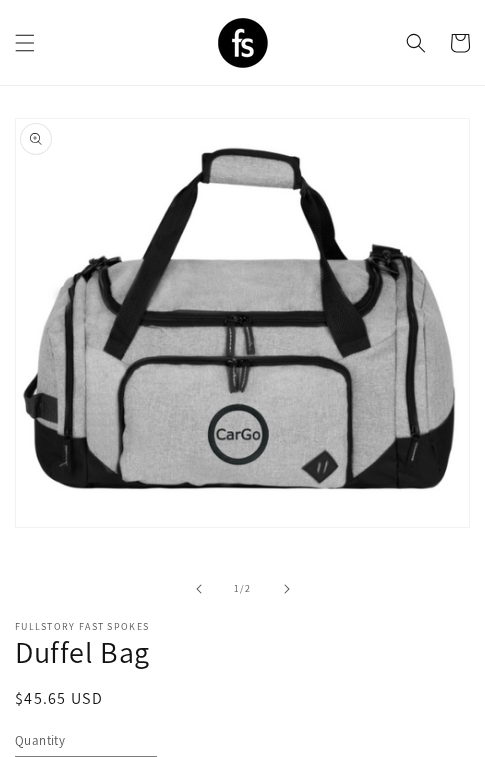 scroll, scrollTop: 118, scrollLeft: 0, axis: vertical 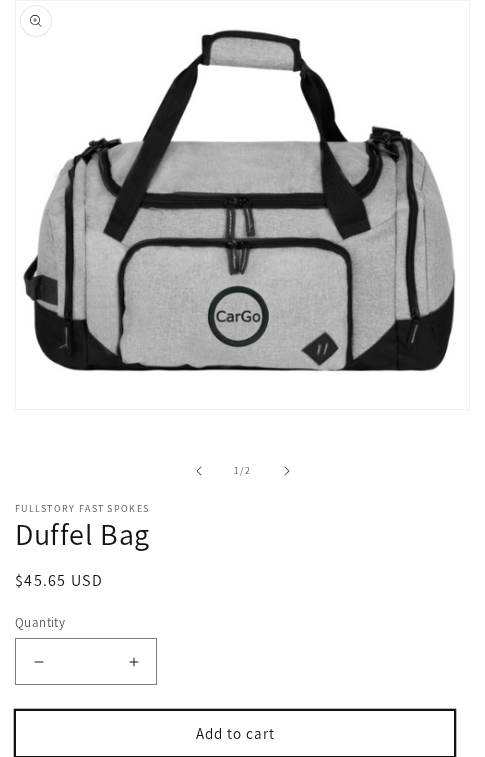 click on "Add to cart" at bounding box center [235, 733] 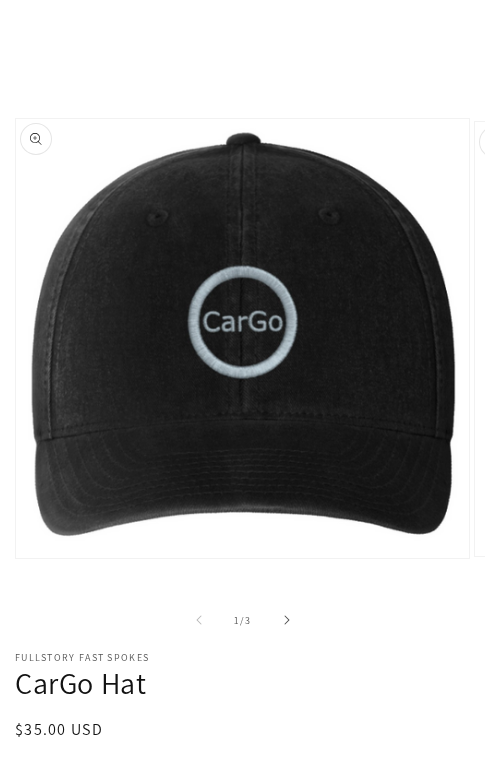 scroll, scrollTop: 159, scrollLeft: 0, axis: vertical 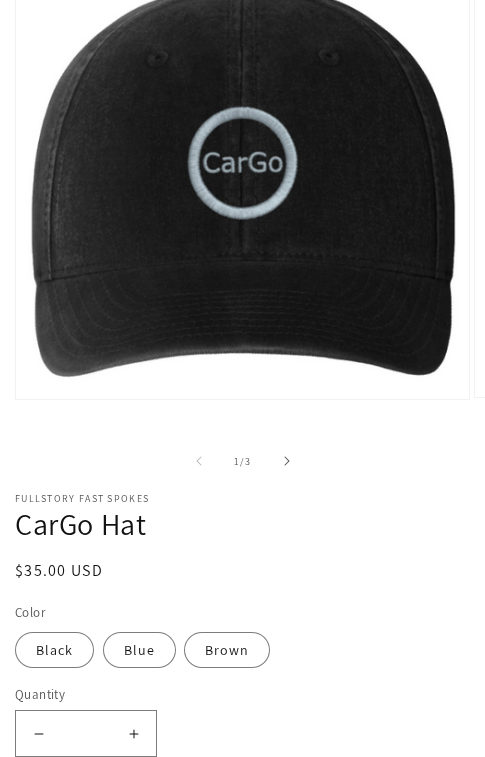 click on "Increase quantity for CarGo Hat" at bounding box center [133, 733] 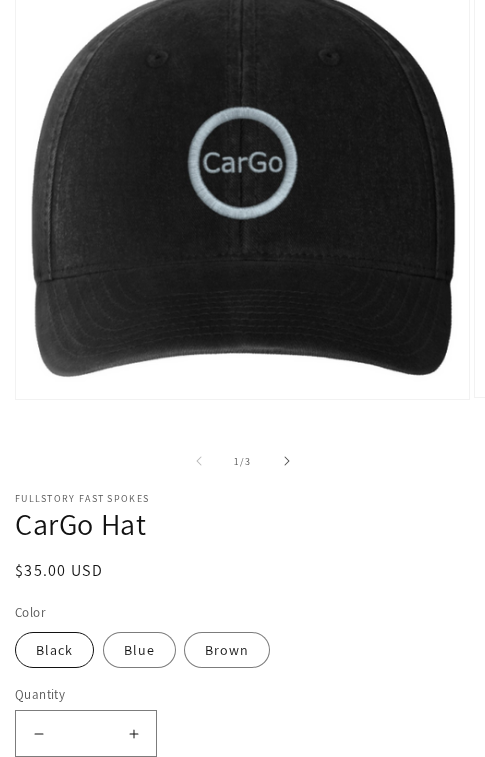 click on "Black" at bounding box center (54, 650) 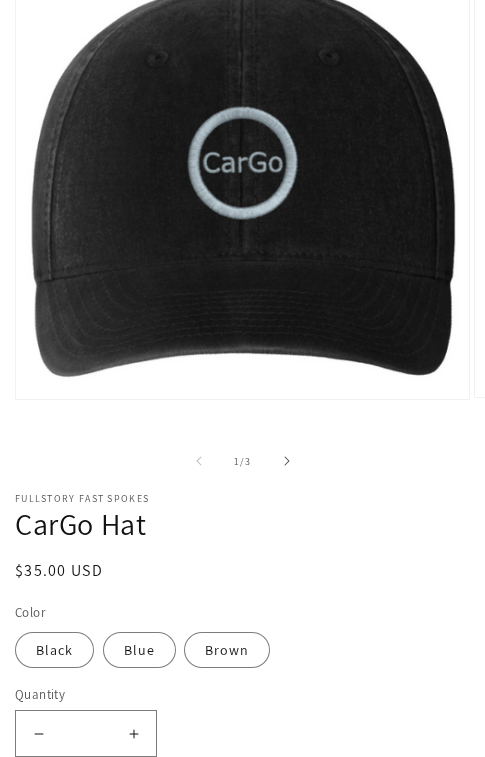 scroll, scrollTop: 231, scrollLeft: 0, axis: vertical 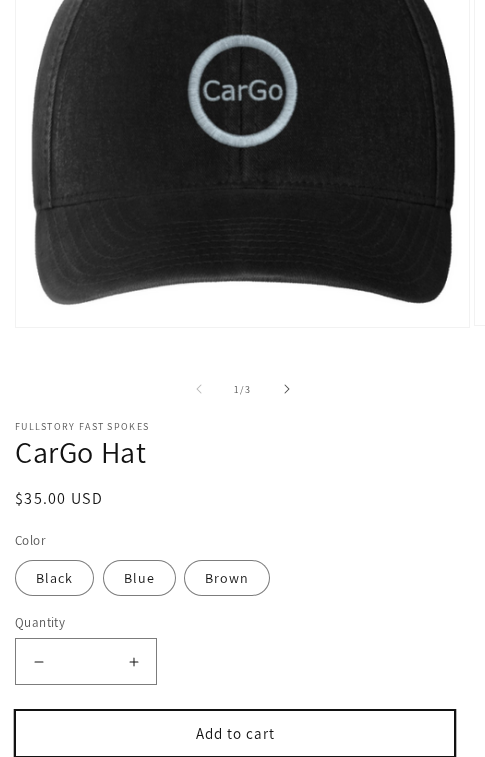 click on "Add to cart" at bounding box center [235, 733] 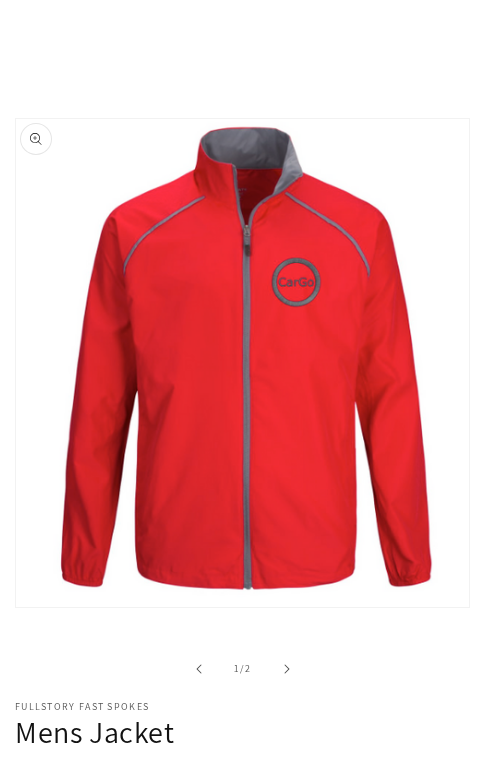 scroll, scrollTop: 208, scrollLeft: 0, axis: vertical 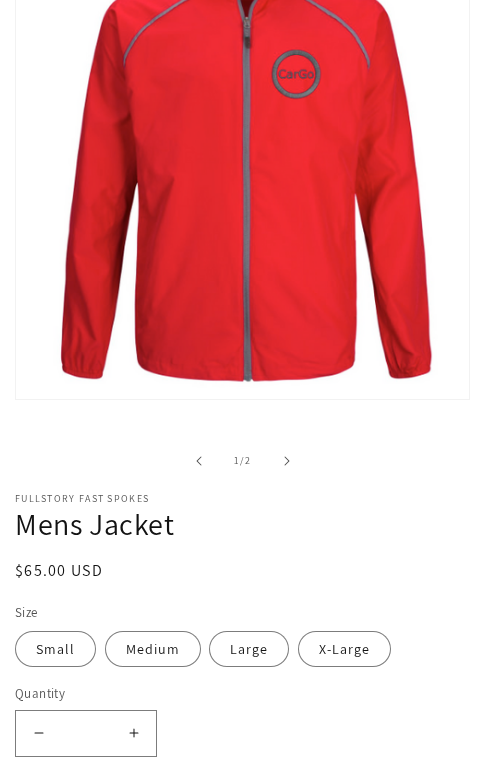 click on "Increase quantity for Mens Jacket" at bounding box center [133, 733] 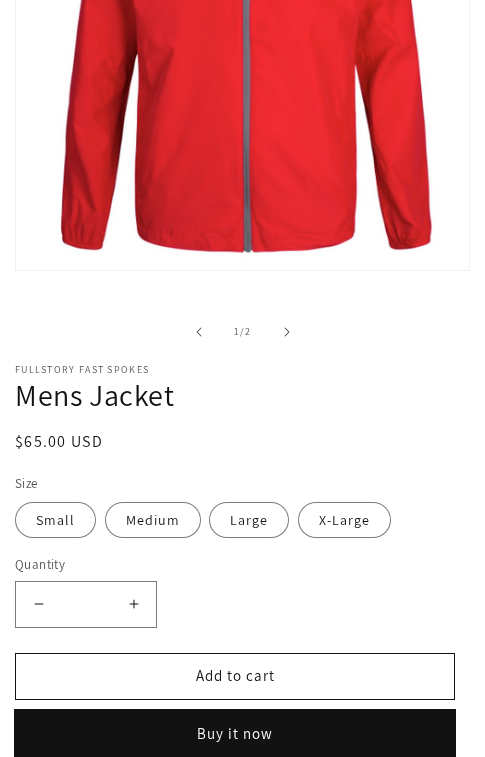 click on "Buy it now" at bounding box center [235, 733] 